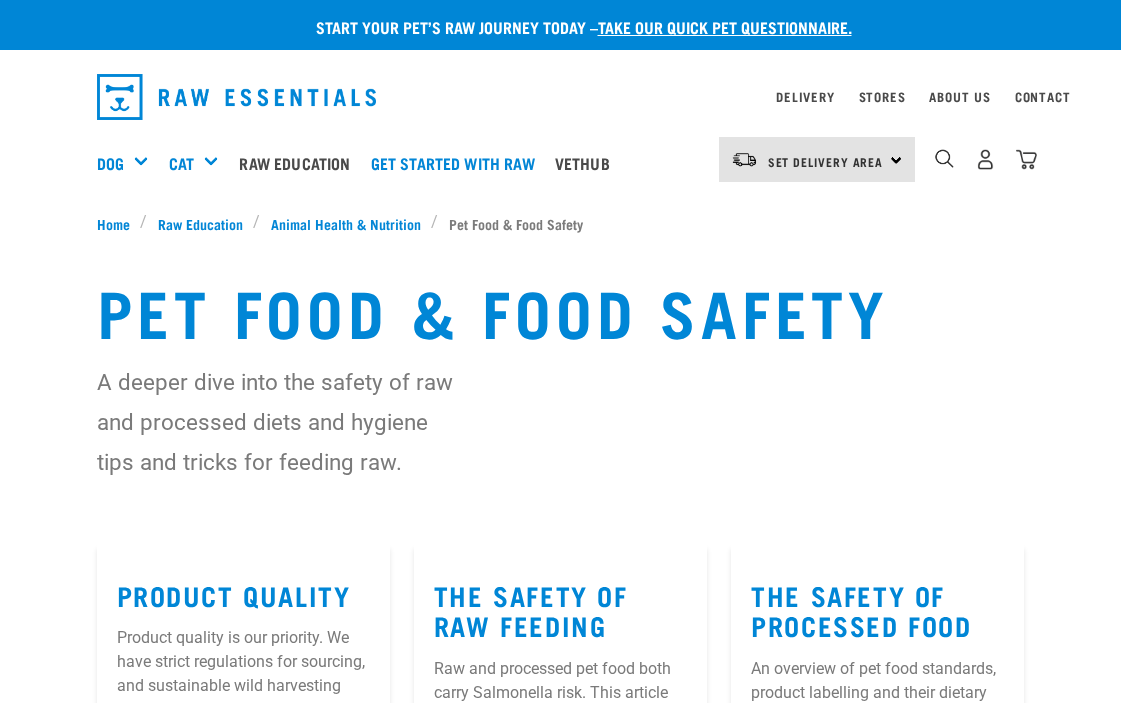 scroll, scrollTop: 0, scrollLeft: 0, axis: both 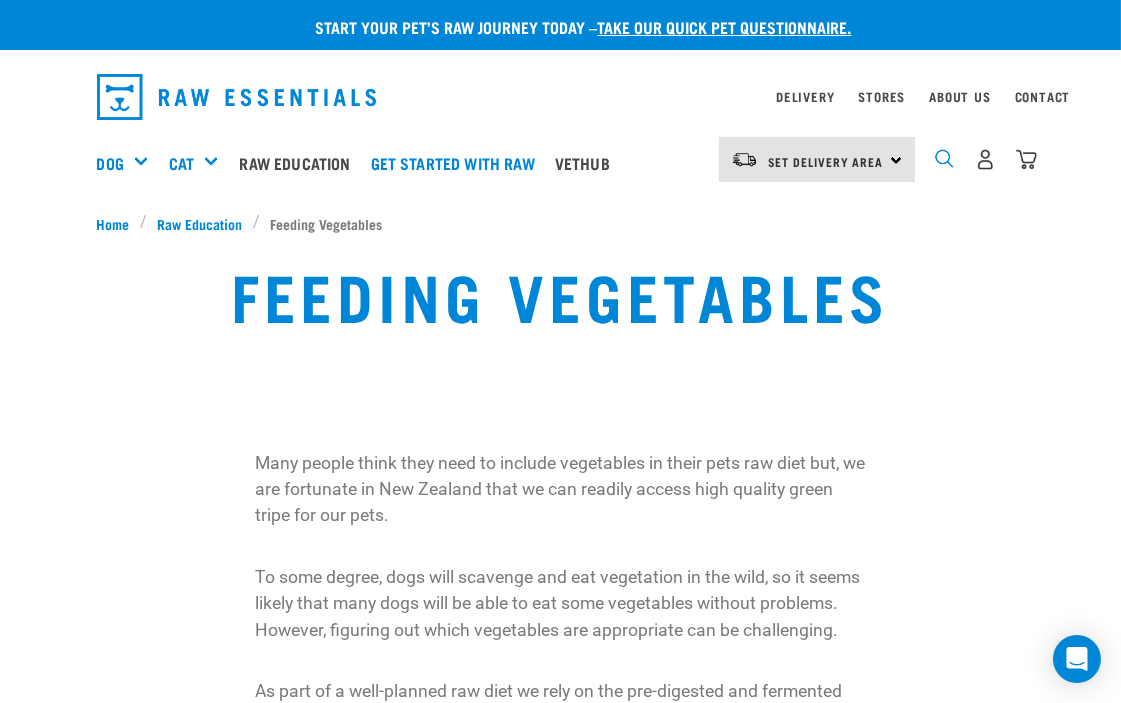 click at bounding box center [944, 158] 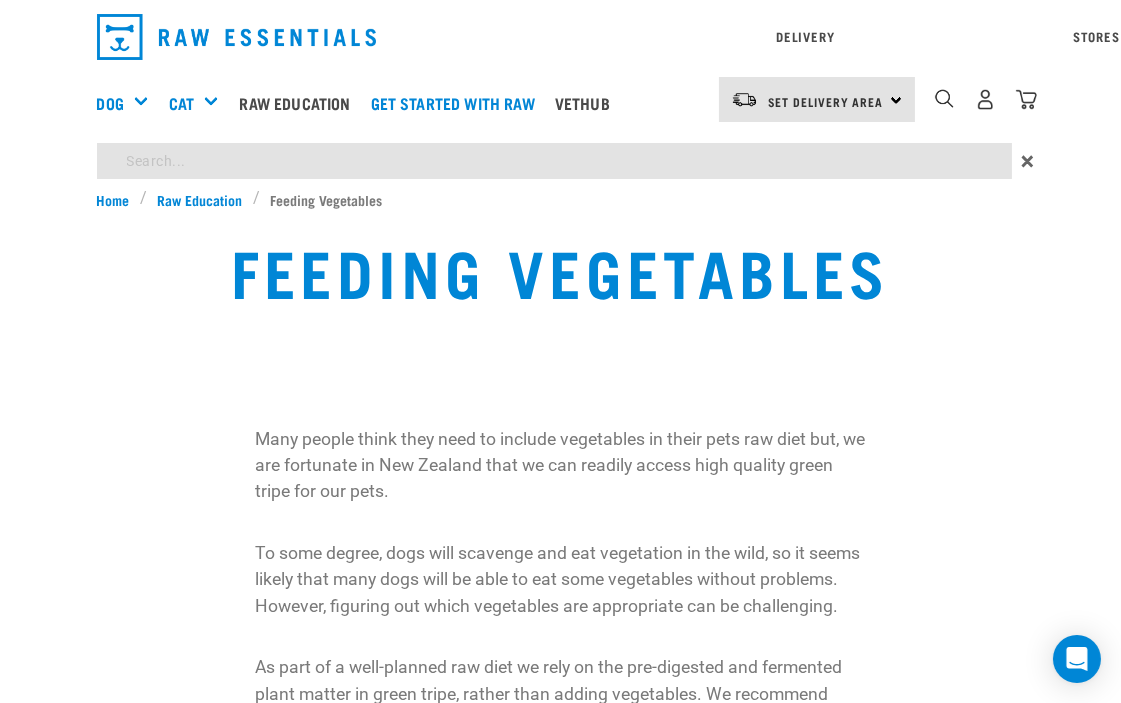 click on "Start your pet’s raw journey today –  take our quick pet questionnaire.
Delivery
Stores
About Us
Contact" at bounding box center (560, 3876) 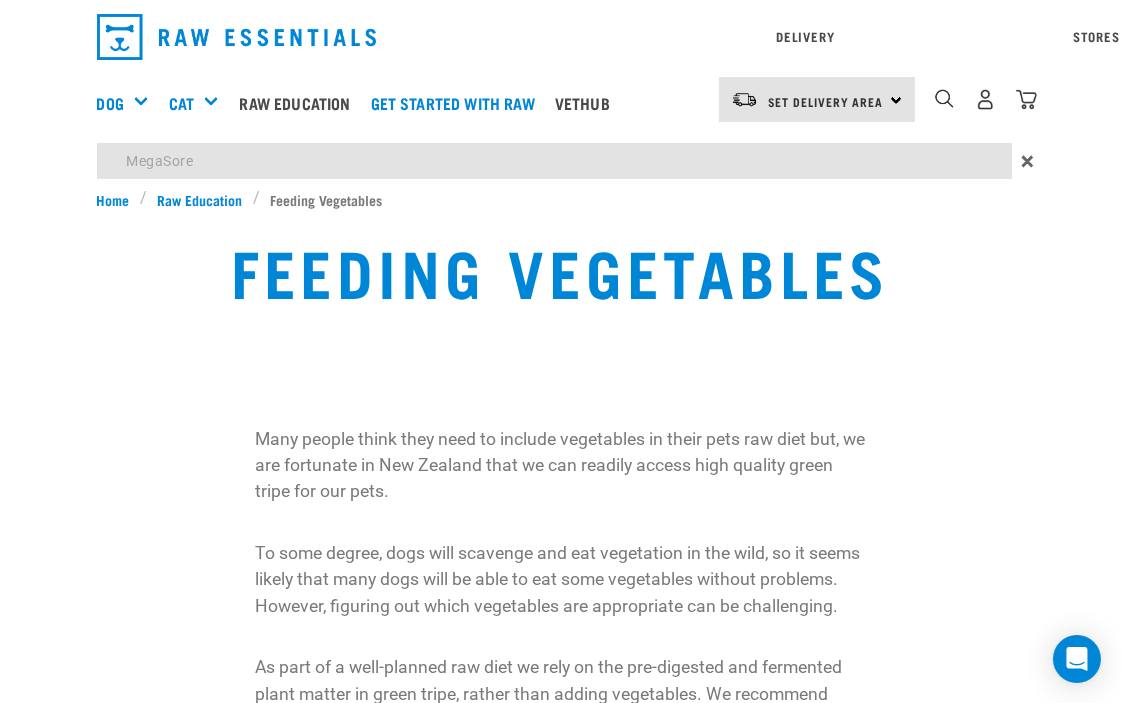 type on "MegaSore" 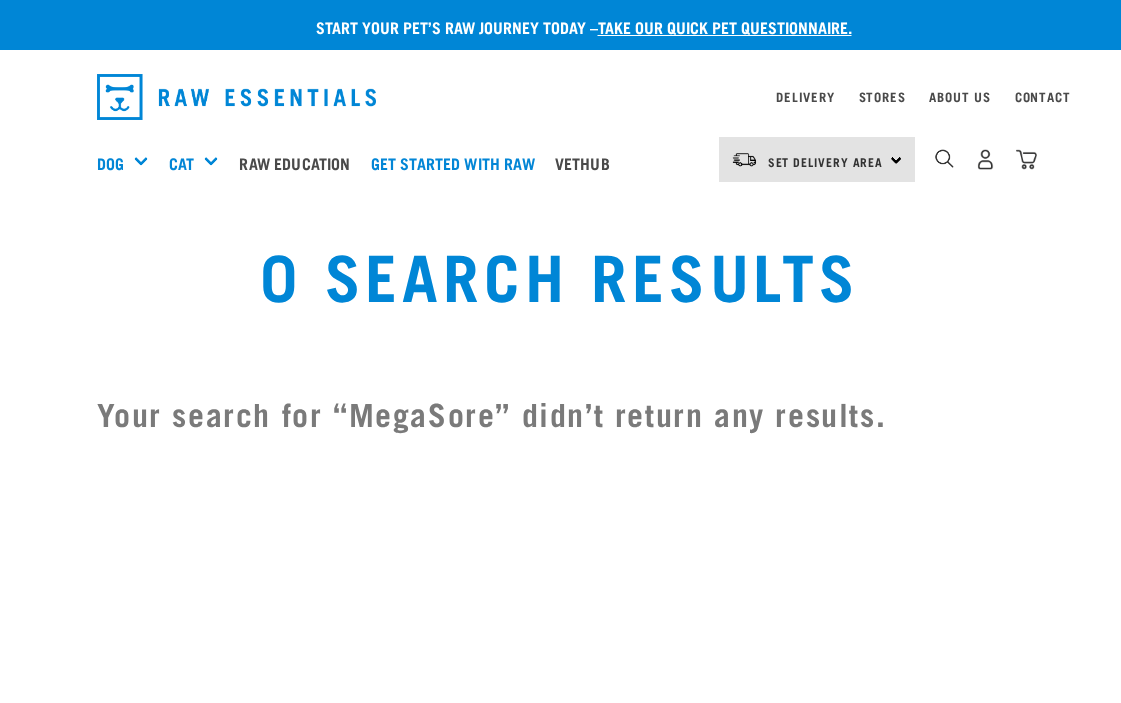 scroll, scrollTop: 0, scrollLeft: 0, axis: both 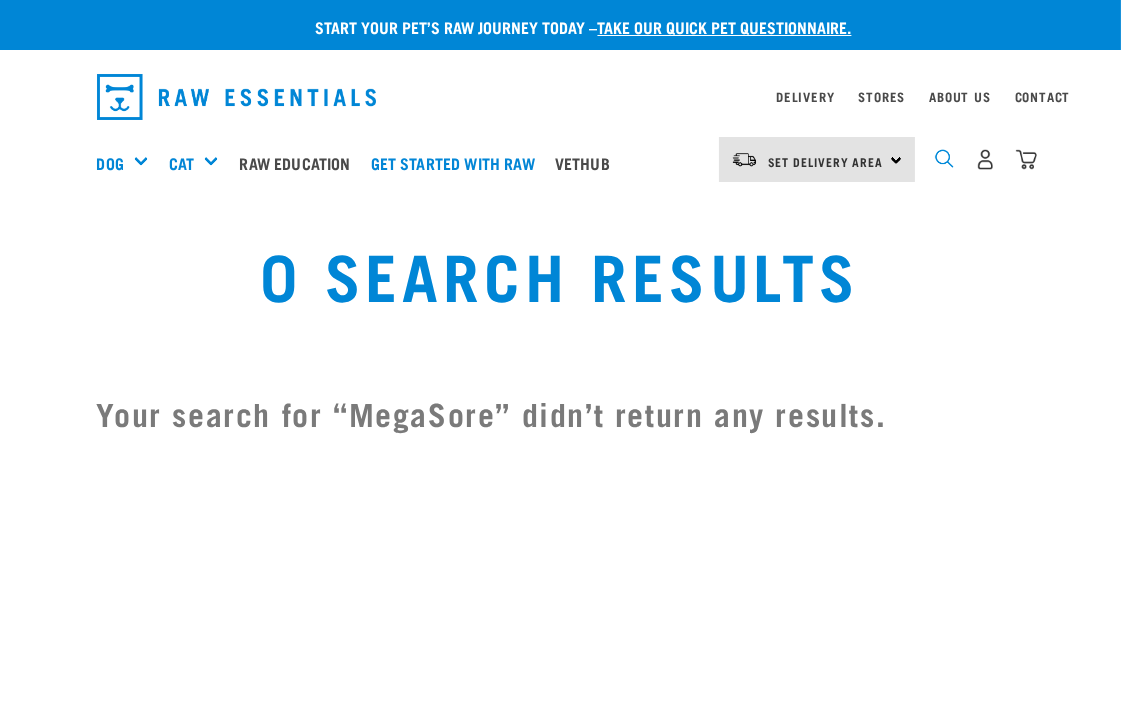click at bounding box center [944, 158] 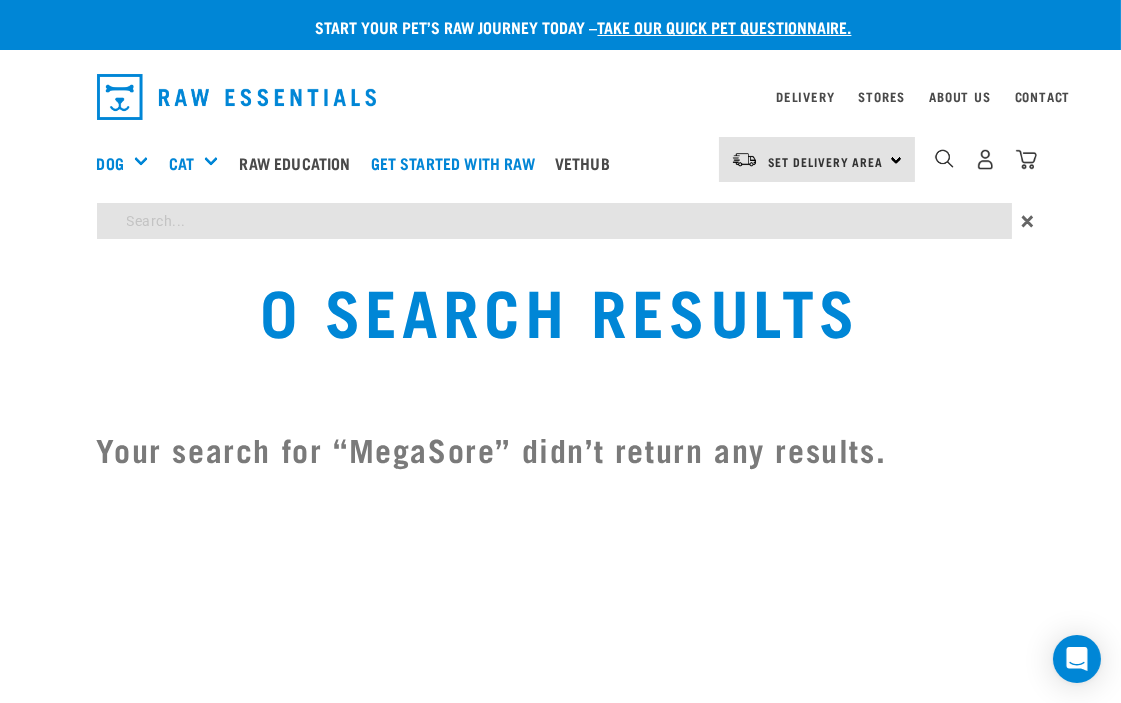 click on "Start your pet’s raw journey today –  take our quick pet questionnaire.
Delivery
Stores
About Us
Contact" at bounding box center (560, 248) 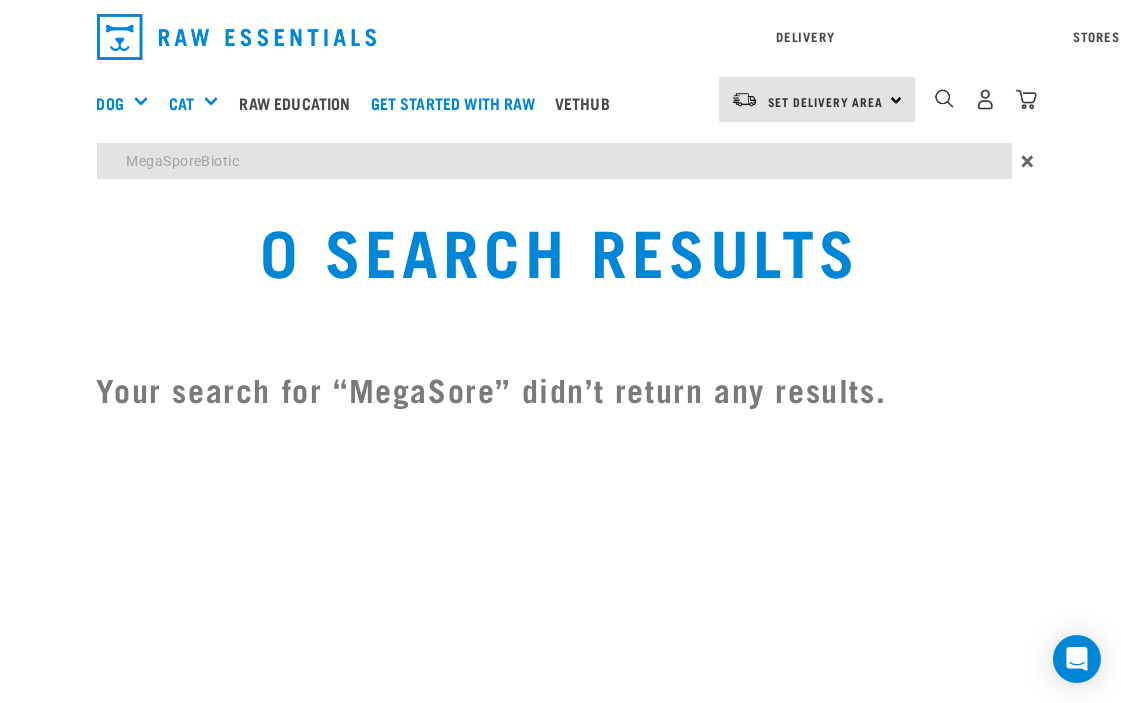 type on "MegaSporeBiotic" 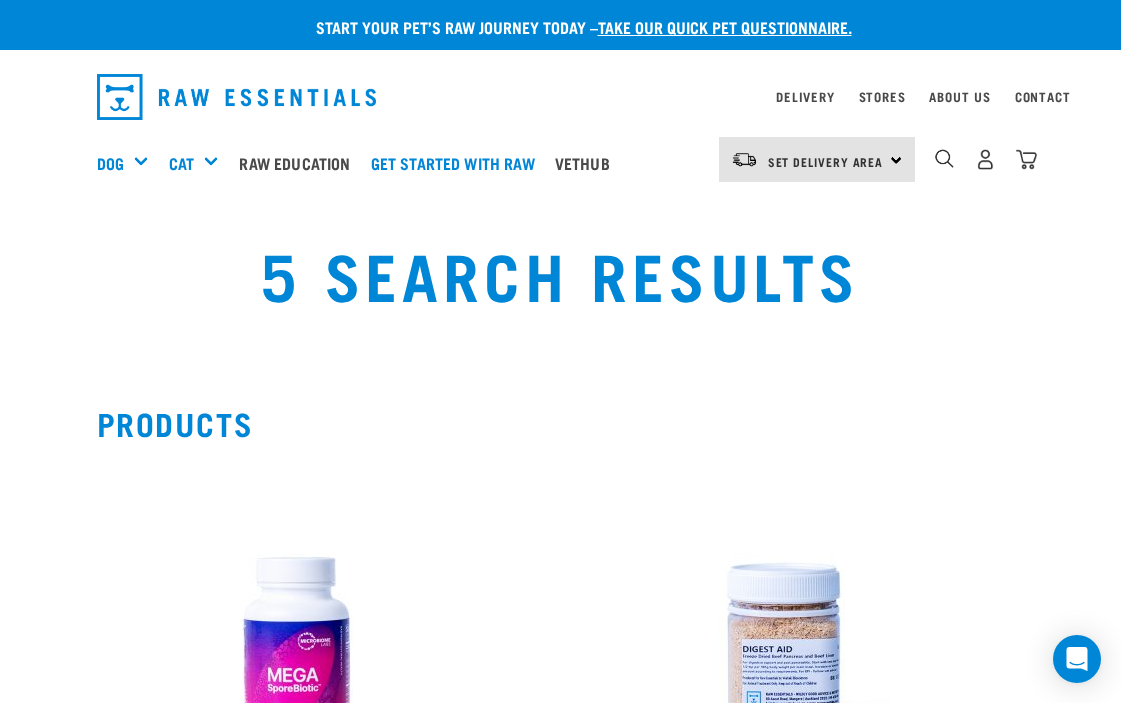scroll, scrollTop: 0, scrollLeft: 0, axis: both 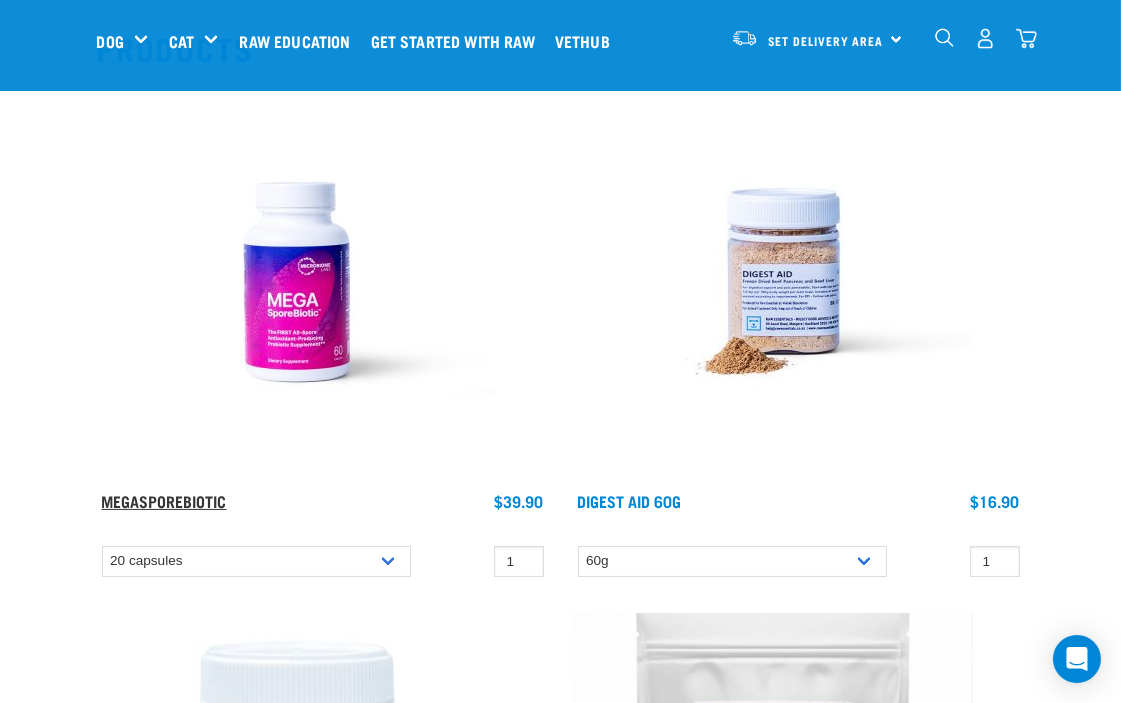 click on "MegaSporeBiotic" at bounding box center [164, 500] 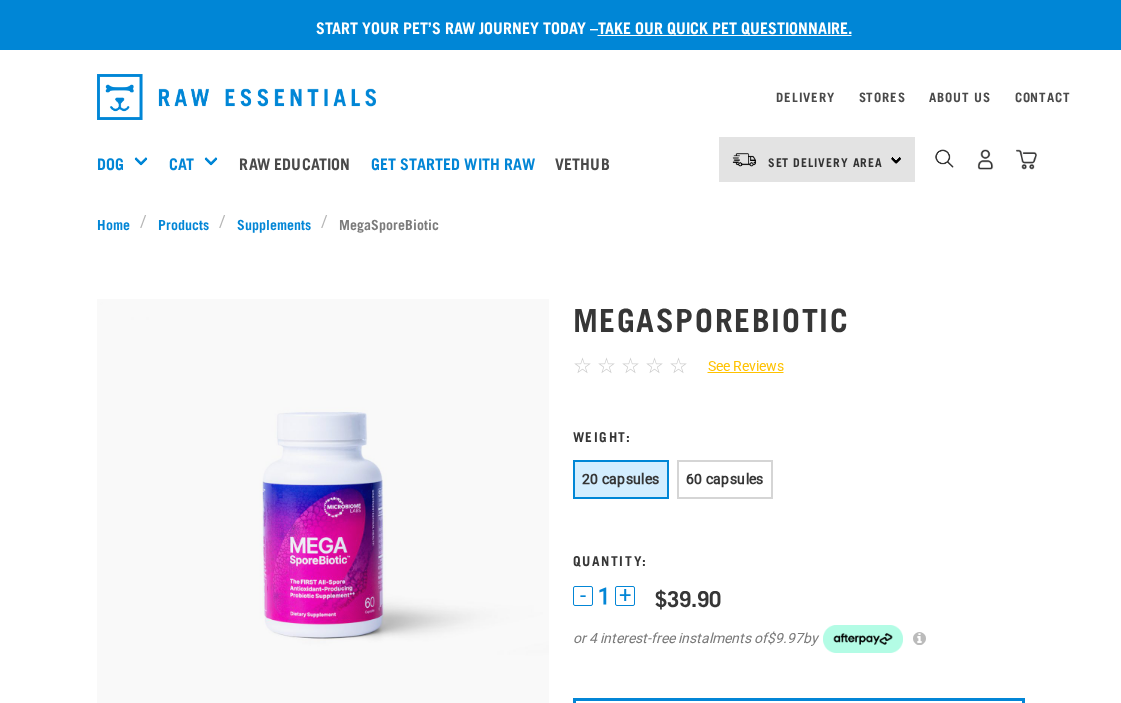 scroll, scrollTop: 0, scrollLeft: 0, axis: both 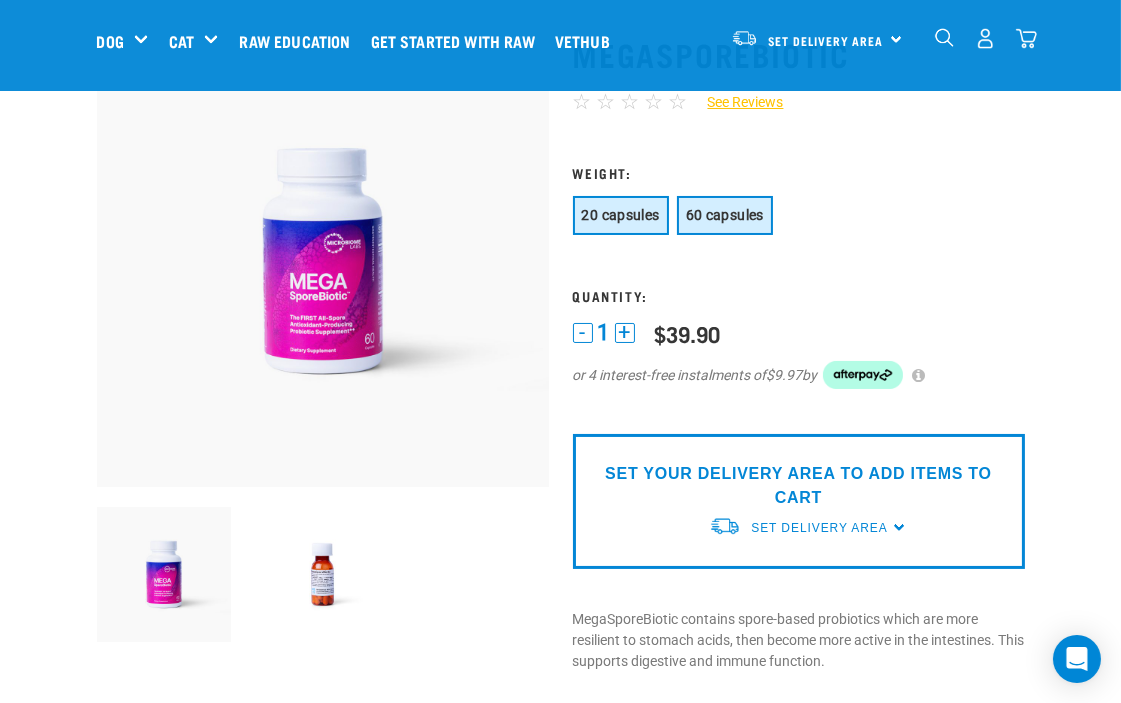 click on "60 capsules" at bounding box center [725, 215] 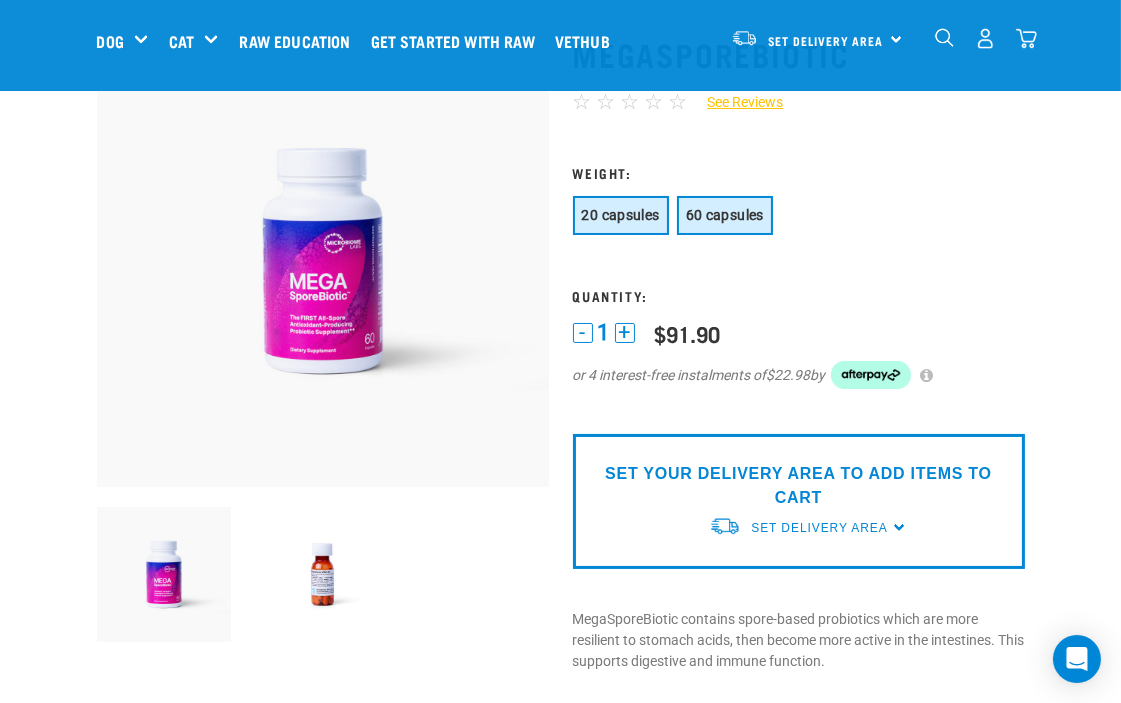 click on "20 capsules" at bounding box center (621, 215) 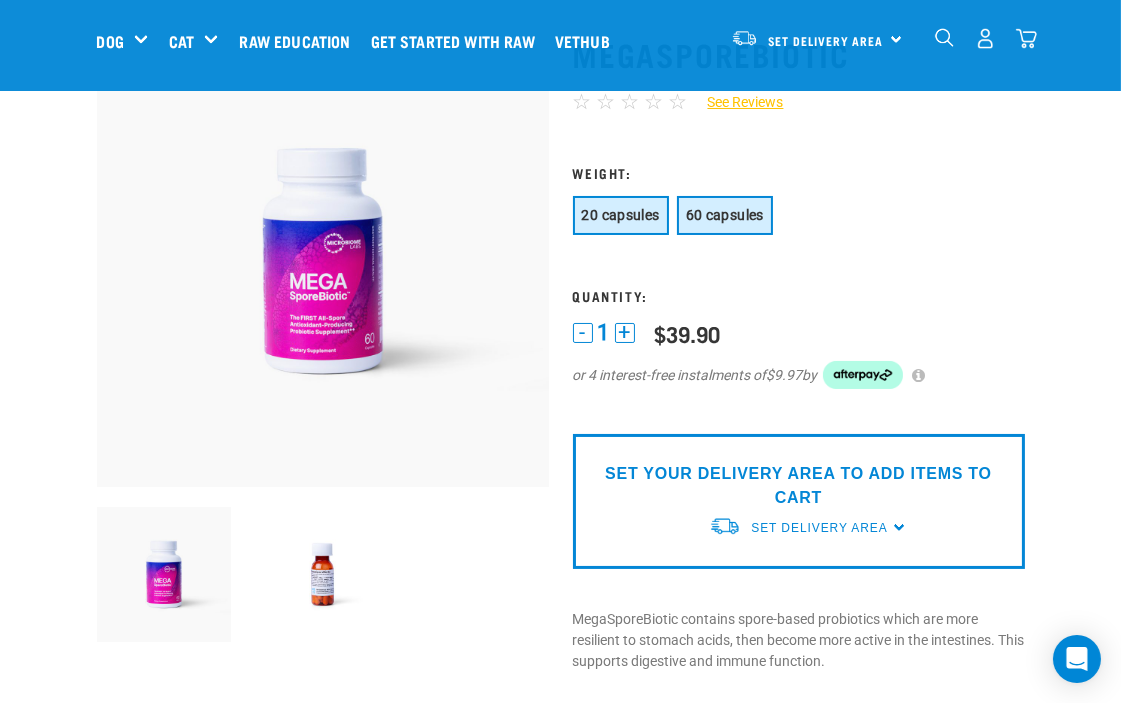 click on "60 capsules" at bounding box center (725, 215) 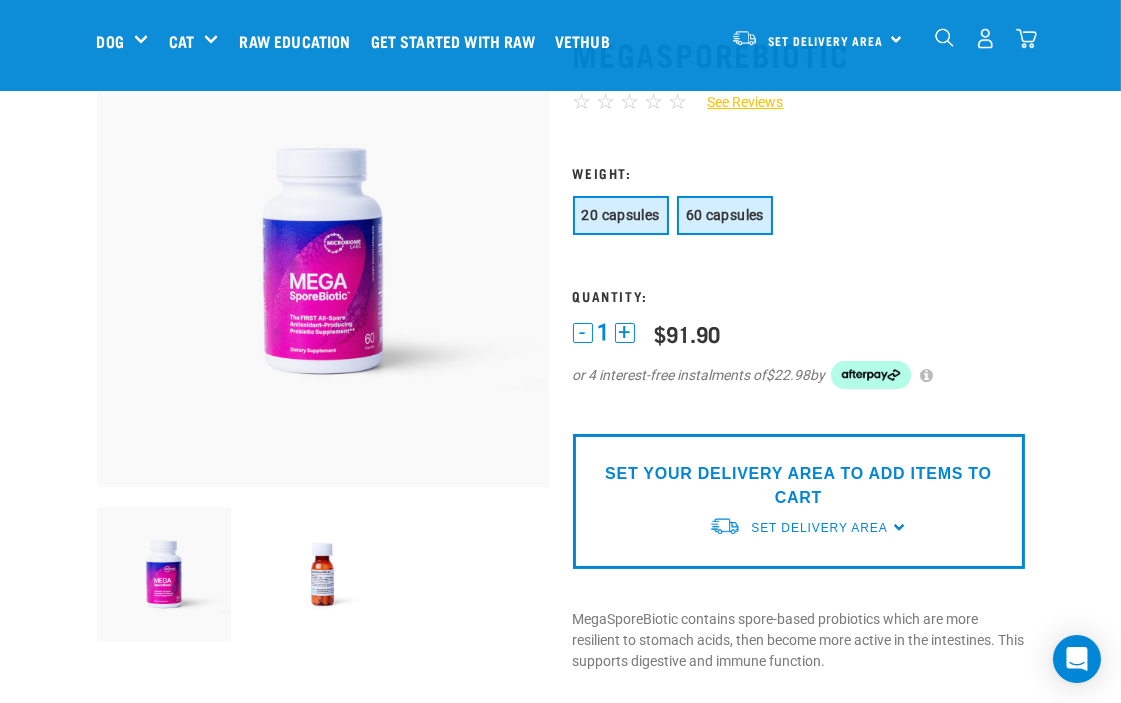 click on "20 capsules" at bounding box center [621, 215] 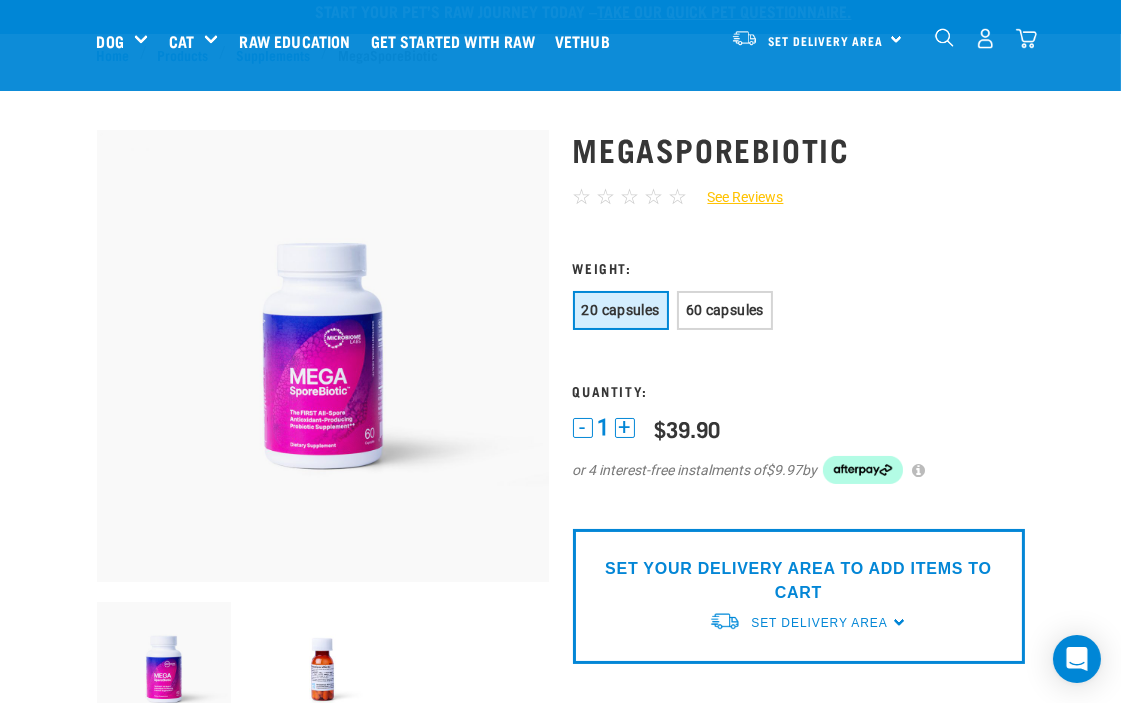 scroll, scrollTop: 0, scrollLeft: 0, axis: both 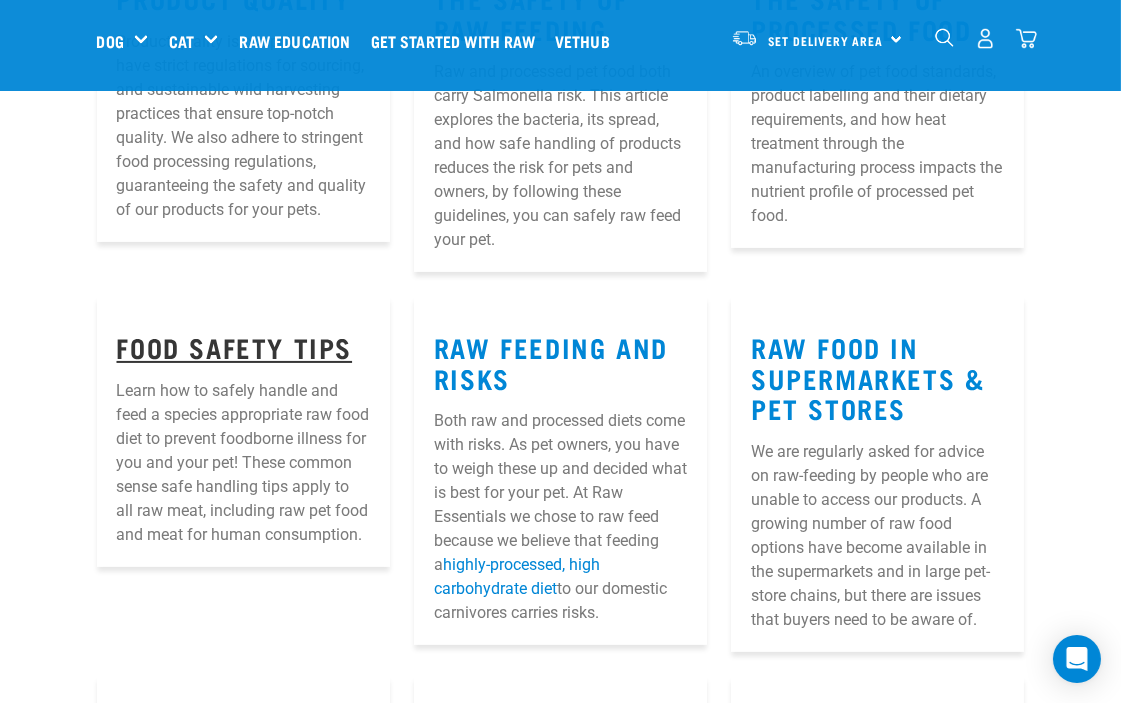 click on "Food Safety Tips" at bounding box center (235, 346) 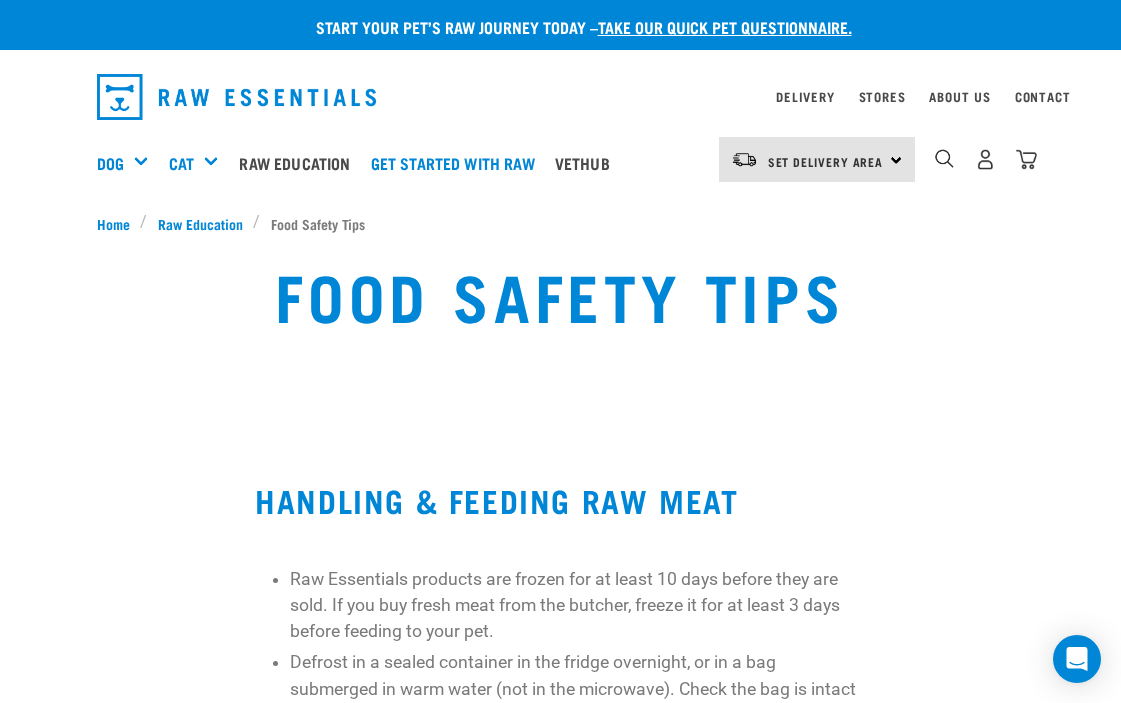 scroll, scrollTop: 0, scrollLeft: 0, axis: both 